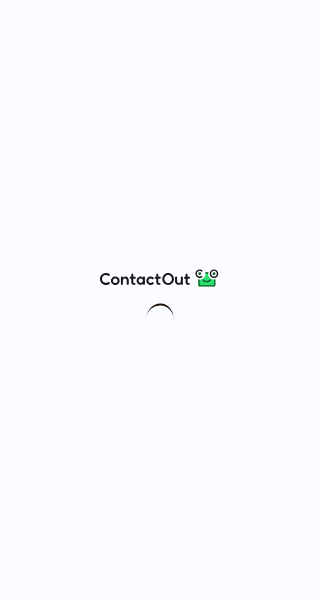 scroll, scrollTop: 0, scrollLeft: 0, axis: both 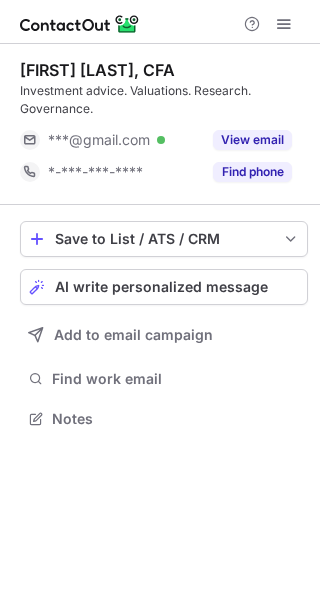 click on "Marcin Spiewak, CFA Investment advice. Valuations. Research. Governance. ***@gmail.com Verified View email *-***-***-**** Find phone" at bounding box center [164, 124] 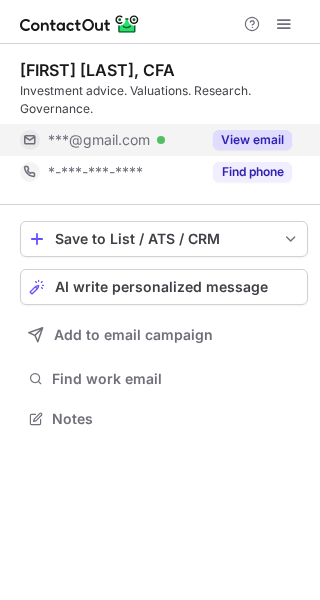 click on "***@gmail.com" at bounding box center (99, 140) 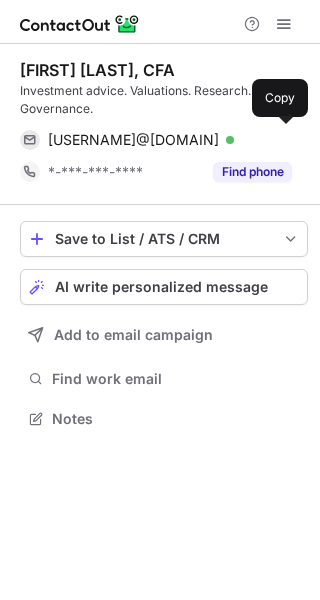 click on "spiewakm19@gmail.com" at bounding box center [133, 140] 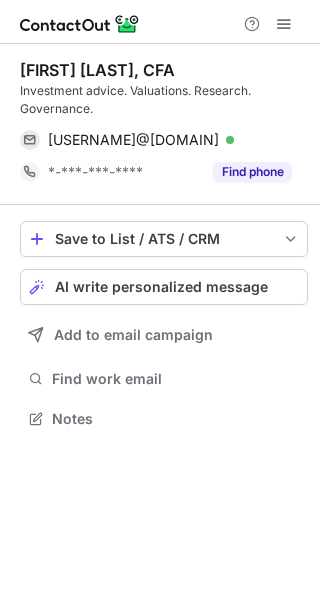 click on "Marcin Spiewak, CFA" at bounding box center (97, 70) 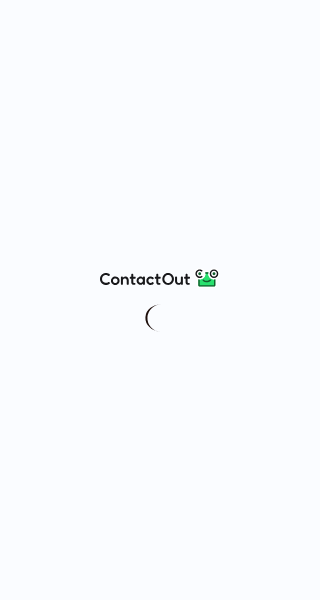 scroll, scrollTop: 0, scrollLeft: 0, axis: both 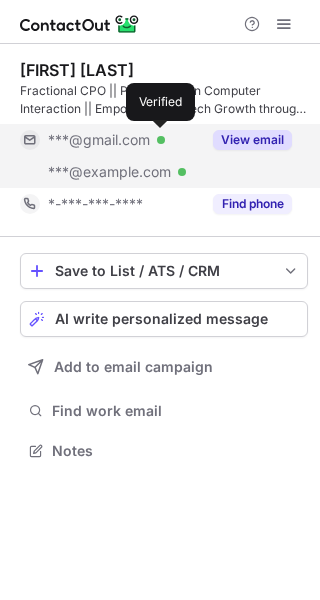 click at bounding box center [161, 140] 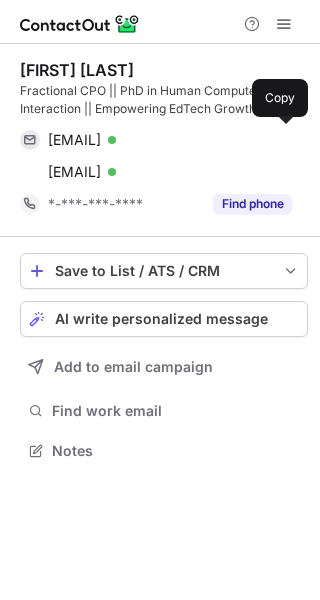 click on "arafehkarimi@gmail.com" at bounding box center [74, 140] 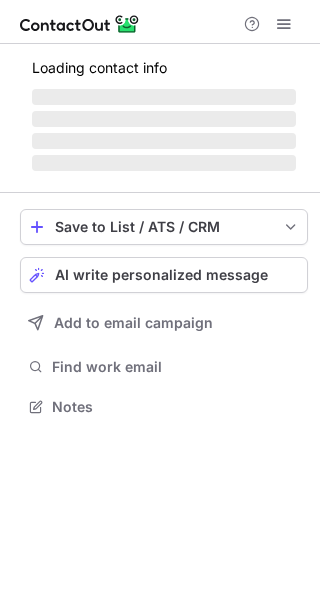 scroll, scrollTop: 0, scrollLeft: 0, axis: both 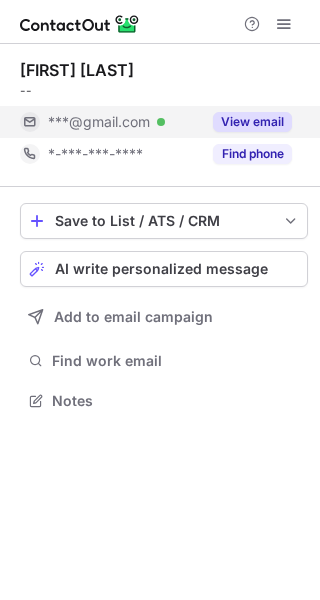 click on "View email" at bounding box center (246, 122) 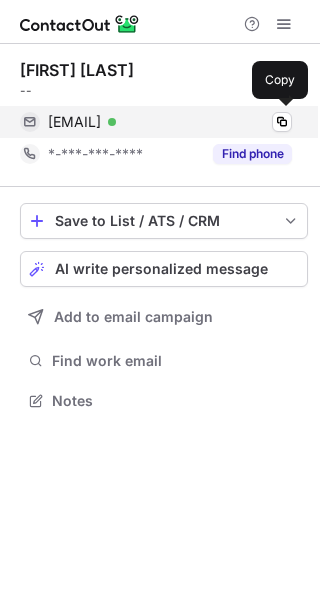 click on "viglianterocco@gmail.com" at bounding box center (74, 122) 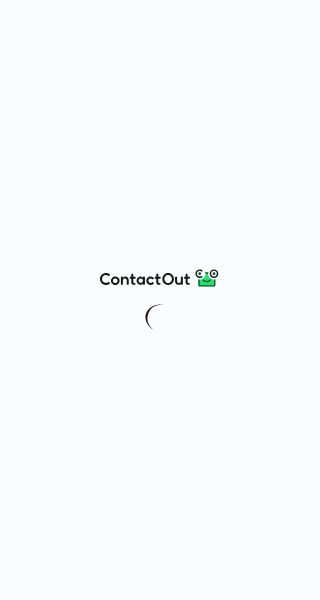 scroll, scrollTop: 0, scrollLeft: 0, axis: both 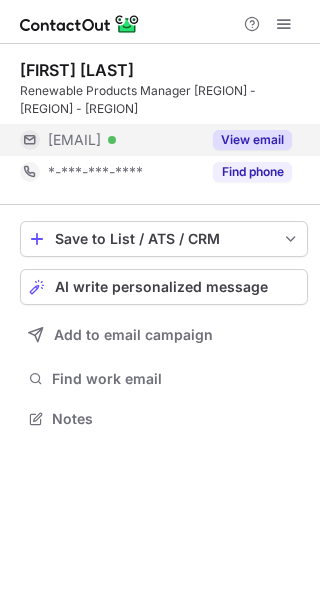click on "View email" at bounding box center [246, 140] 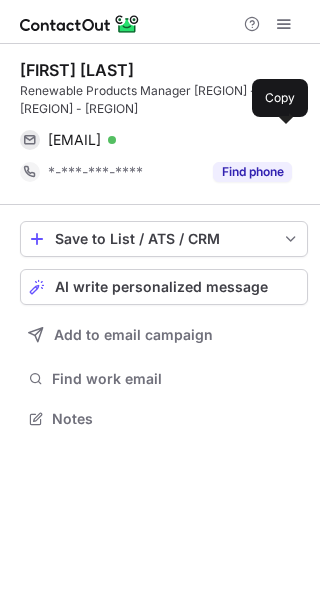 click on "ehtreecare@aol.com Verified" at bounding box center (170, 140) 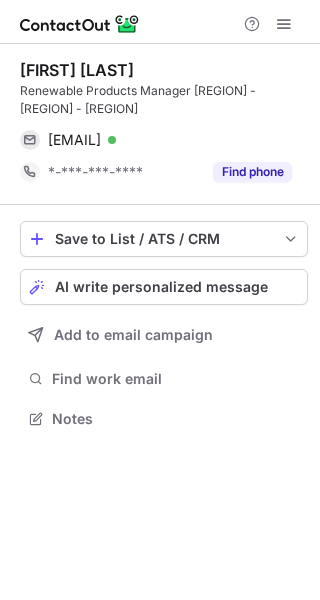 click on "Ed Haunton" at bounding box center [164, 70] 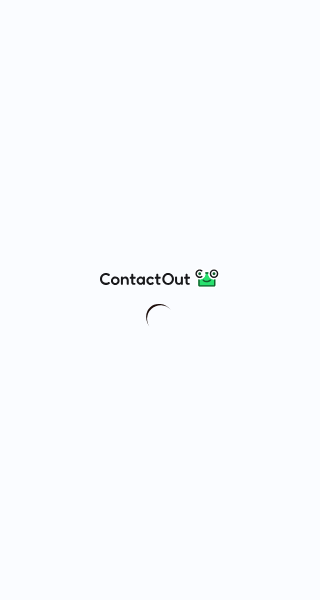 scroll, scrollTop: 0, scrollLeft: 0, axis: both 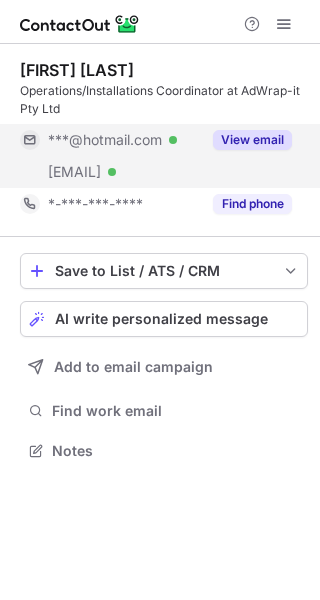 click on "***@hotmail.com" at bounding box center (105, 140) 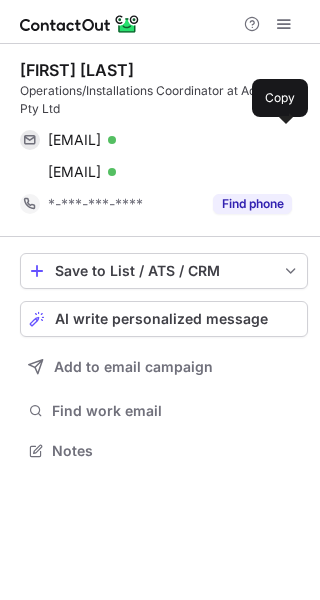 click on "[EMAIL]" at bounding box center [74, 140] 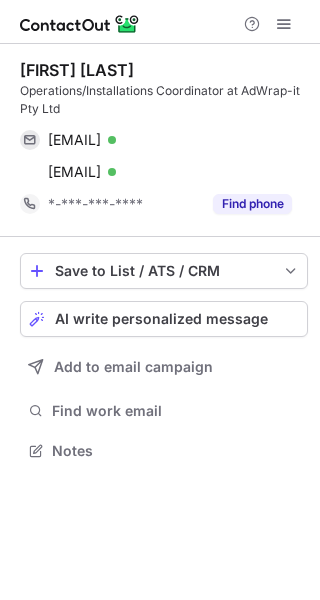 click on "Operations/Installations Coordinator at AdWrap-it Pty Ltd" at bounding box center (164, 100) 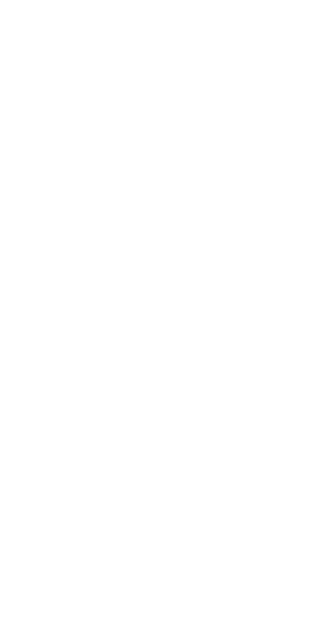 scroll, scrollTop: 0, scrollLeft: 0, axis: both 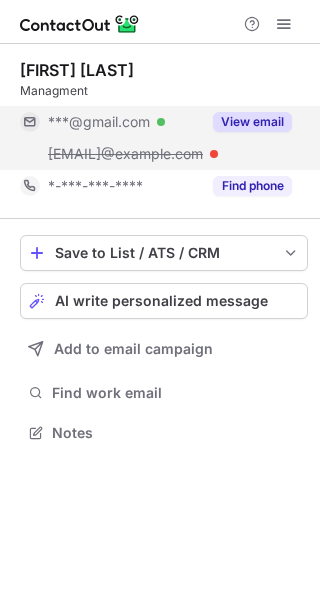 click on "***@gmail.com" at bounding box center (99, 122) 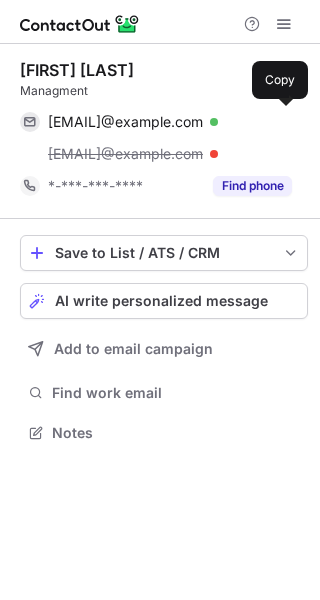 click on "jennysuewhite82@gmail.com" at bounding box center (125, 122) 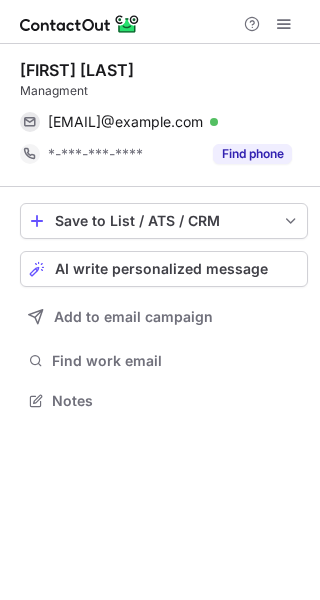 scroll, scrollTop: 387, scrollLeft: 320, axis: both 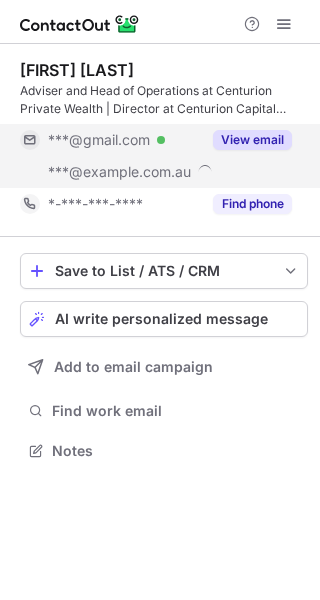 click on "***@gmail.com Verified" at bounding box center [124, 140] 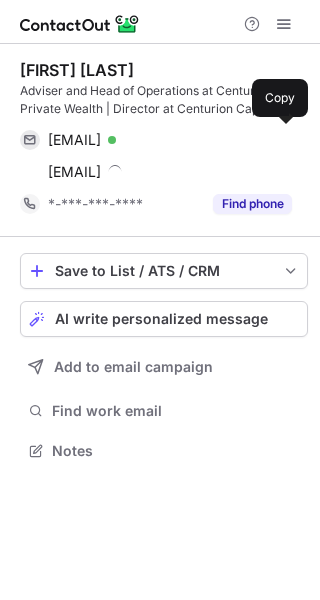 click on "kostazaharz@gmail.com" at bounding box center (74, 140) 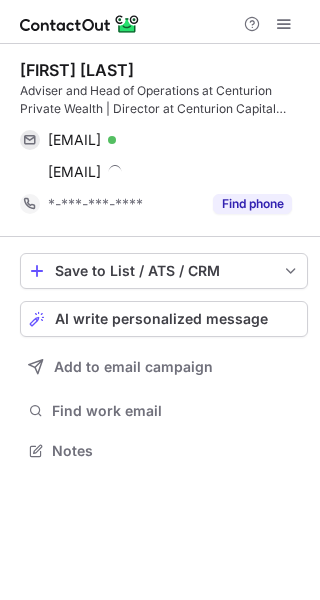 click on "Kosta Zahar Adviser and Head of Operations at Centurion Private Wealth | Director at Centurion Capital Advisers  kostazaharz@gmail.com Verified Copy kosta@centurionprivatewealth.com.au Copy *-***-***-**** Find phone" at bounding box center (164, 140) 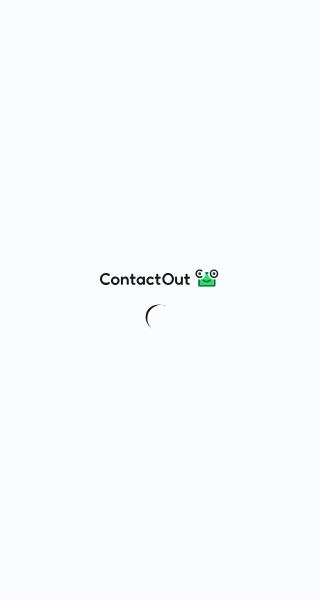 scroll, scrollTop: 0, scrollLeft: 0, axis: both 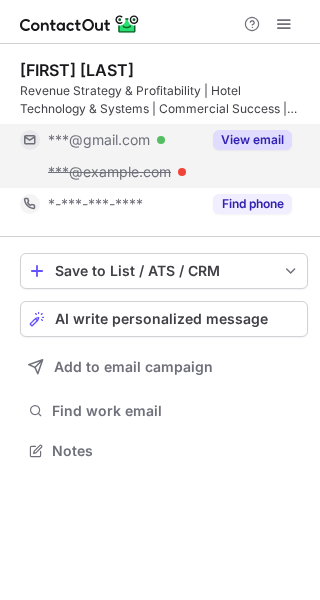 click on "***@gmail.com Verified" at bounding box center [124, 140] 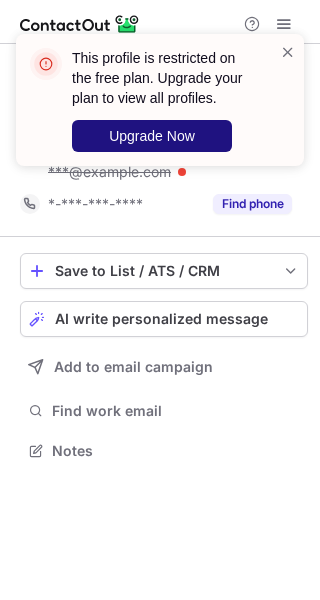 click on "Upgrade Now" at bounding box center [152, 136] 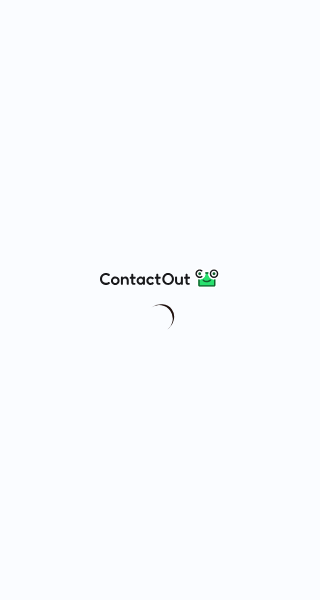 scroll, scrollTop: 0, scrollLeft: 0, axis: both 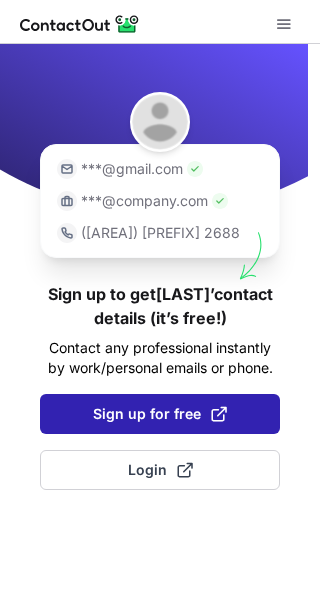 click on "Sign up for free" at bounding box center [160, 414] 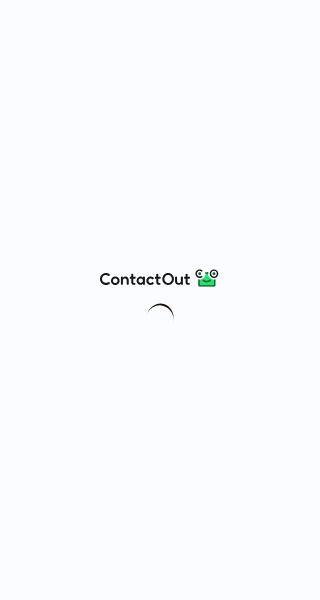 scroll, scrollTop: 0, scrollLeft: 0, axis: both 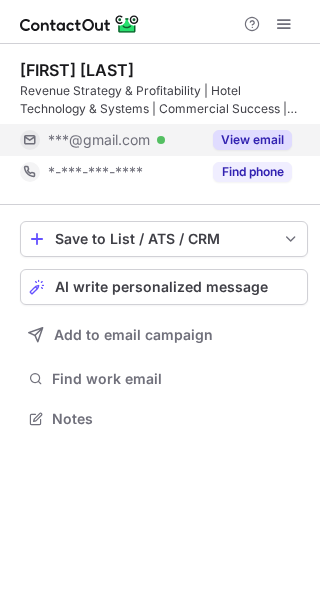 click on "***@gmail.com Verified" at bounding box center [110, 140] 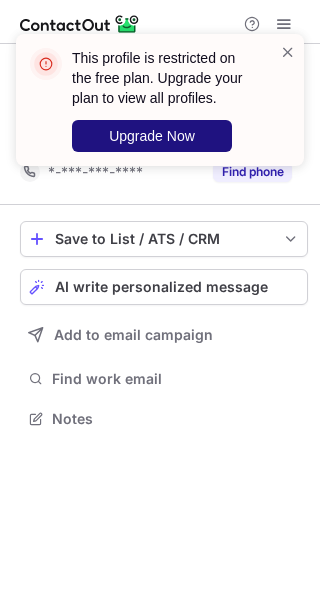 click on "Upgrade Now" at bounding box center (152, 136) 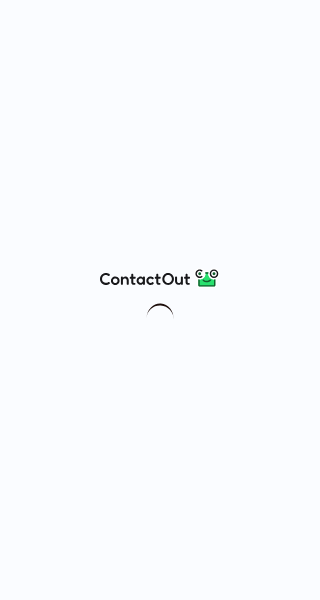scroll, scrollTop: 0, scrollLeft: 0, axis: both 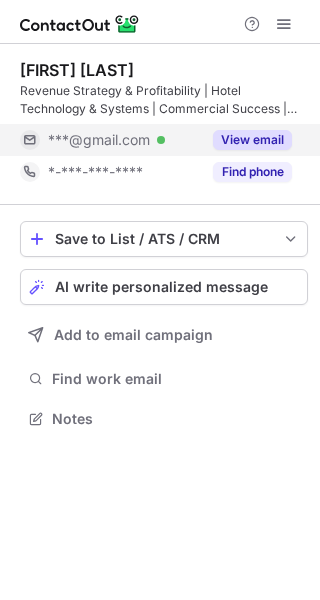 click on "***@gmail.com Verified" at bounding box center (124, 140) 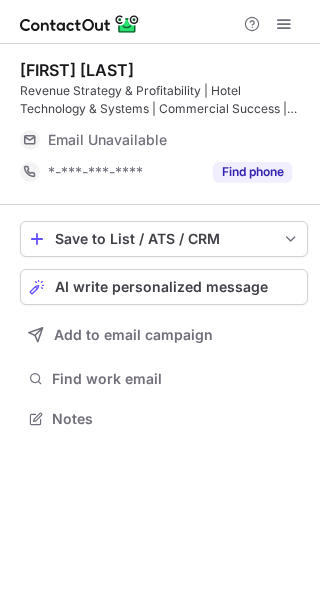 scroll, scrollTop: 0, scrollLeft: 0, axis: both 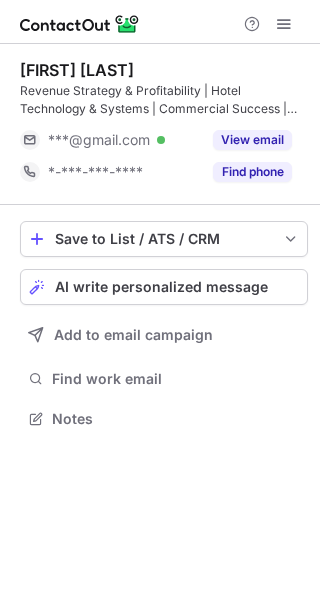click on "***@gmail.com" at bounding box center [99, 140] 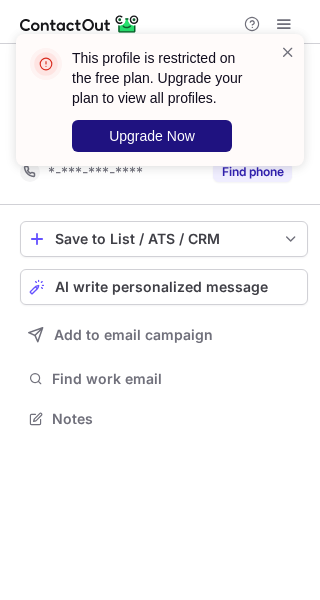 click on "Upgrade Now" at bounding box center (152, 136) 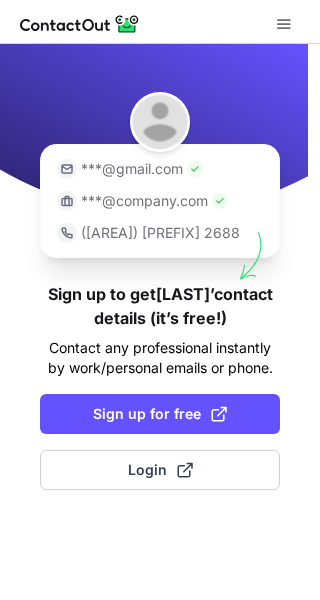 scroll, scrollTop: 0, scrollLeft: 0, axis: both 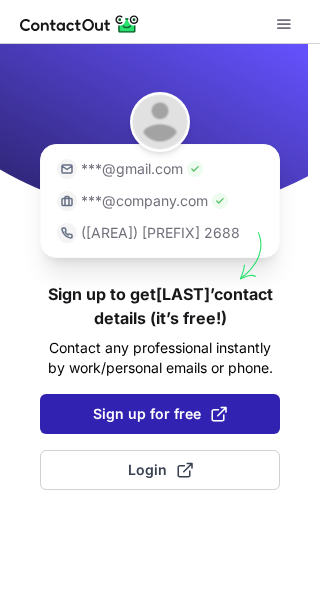 click on "Sign up for free" at bounding box center [160, 414] 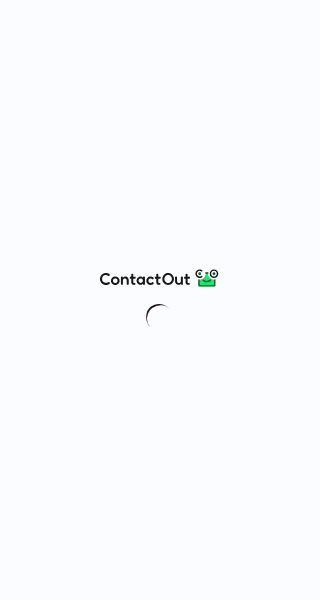 scroll, scrollTop: 0, scrollLeft: 0, axis: both 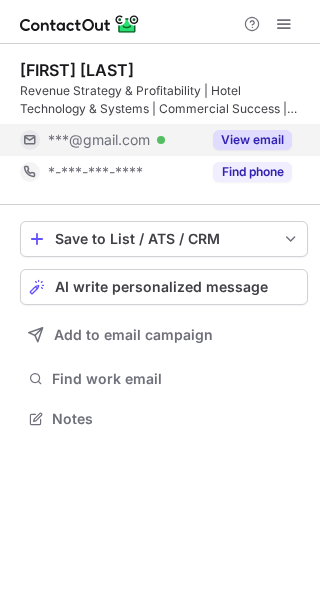 click on "***@gmail.com Verified" at bounding box center (110, 140) 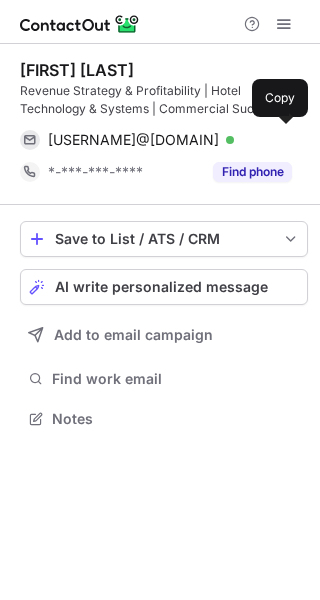 click on "madhavina@gmail.com Verified Copy" at bounding box center (156, 140) 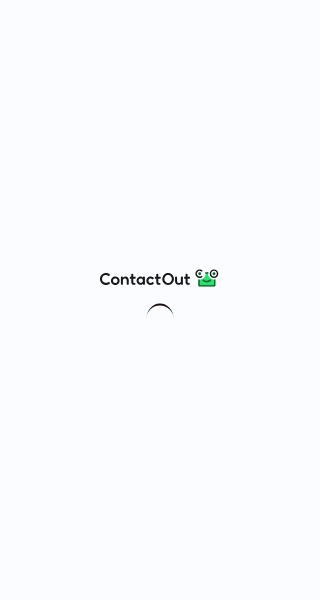 scroll, scrollTop: 0, scrollLeft: 0, axis: both 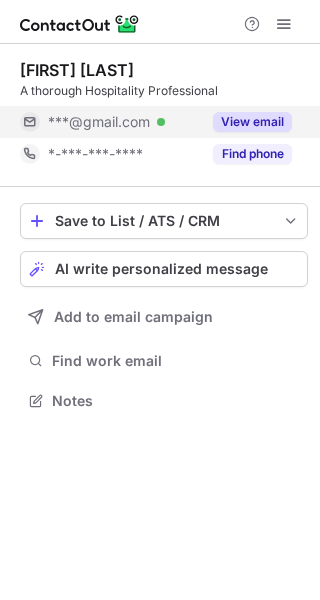 click on "***@gmail.com Verified" at bounding box center [110, 122] 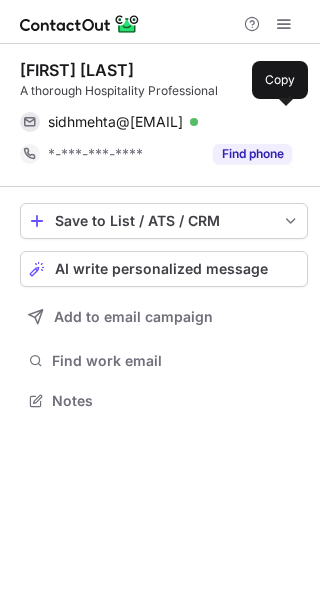 click on "sidhmehta@gmail.com" at bounding box center (115, 122) 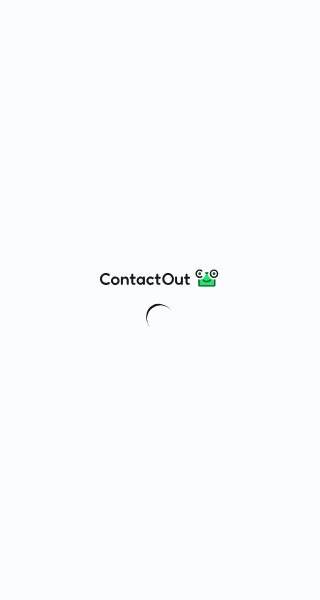 scroll, scrollTop: 0, scrollLeft: 0, axis: both 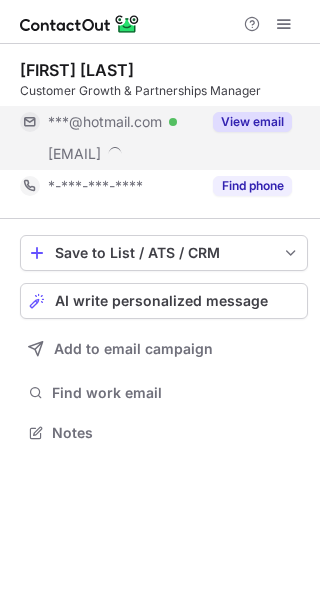 click on "***@brandx.live" at bounding box center (110, 154) 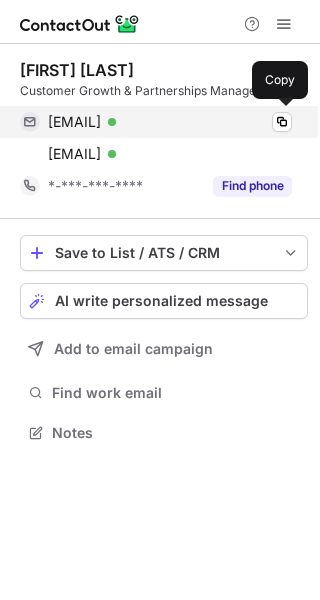 click on "renwickhorder@hotmail.com" at bounding box center (74, 122) 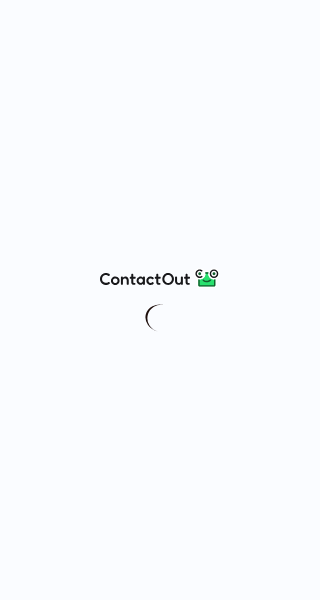 scroll, scrollTop: 0, scrollLeft: 0, axis: both 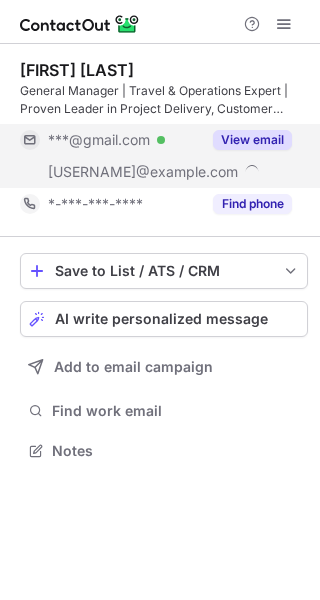 click on "***@gmail.com Verified" at bounding box center (124, 140) 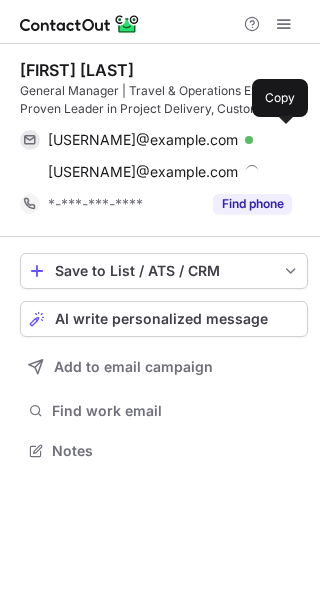 click on "jwievers@gmail.com" at bounding box center (143, 140) 